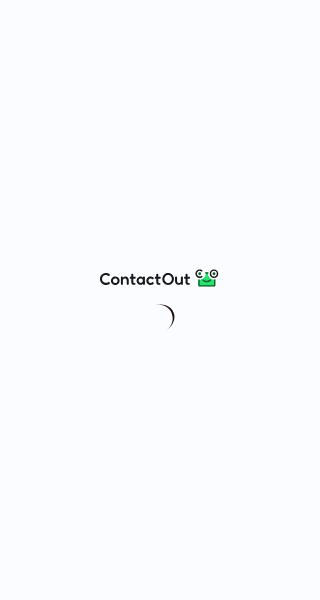 scroll, scrollTop: 0, scrollLeft: 0, axis: both 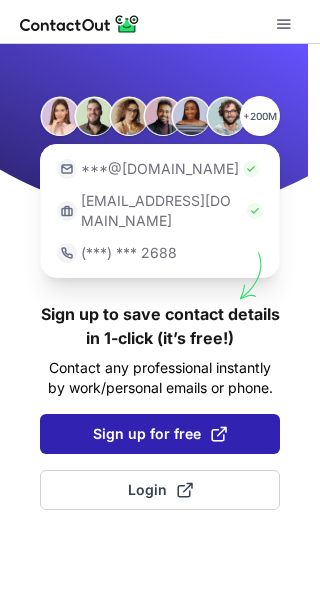 click on "Sign up for free" at bounding box center (160, 434) 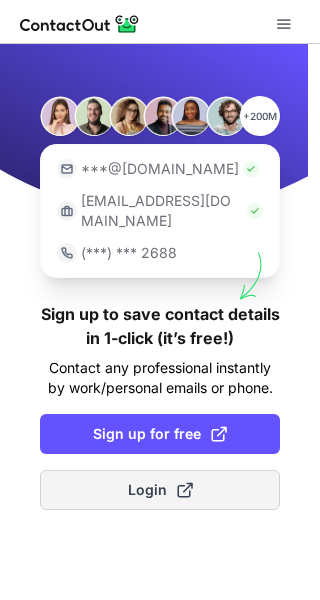click on "Login" at bounding box center [160, 490] 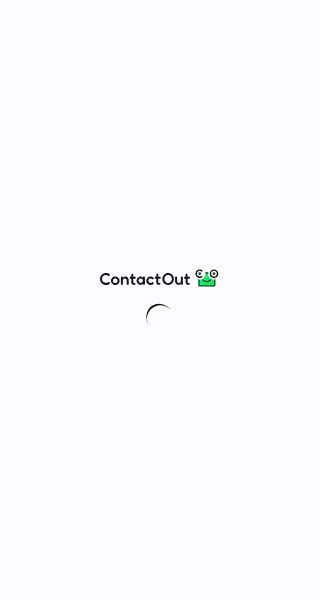 scroll, scrollTop: 0, scrollLeft: 0, axis: both 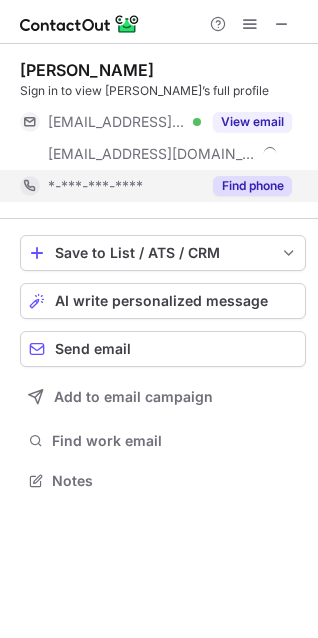 click on "Find phone" at bounding box center [252, 186] 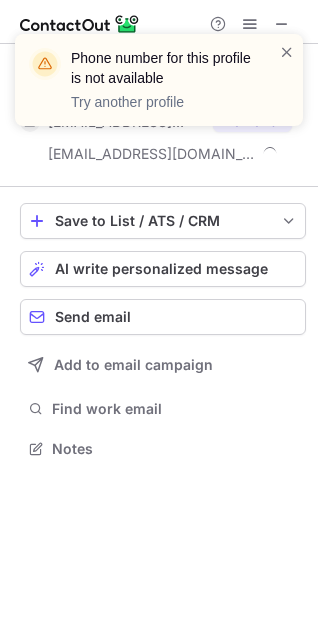 scroll, scrollTop: 435, scrollLeft: 318, axis: both 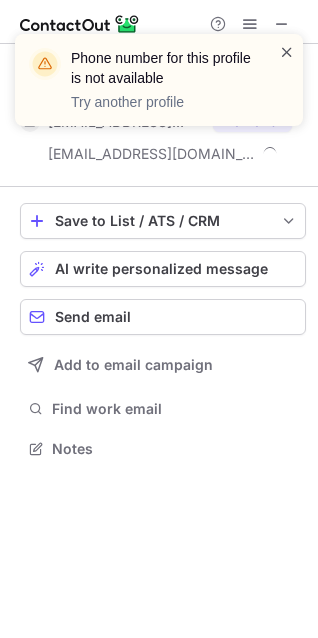 click at bounding box center [287, 52] 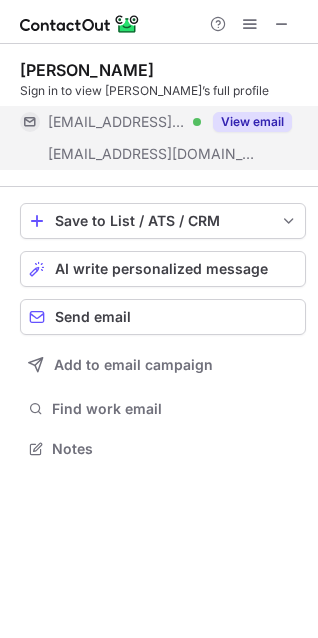 click on "View email" at bounding box center (252, 122) 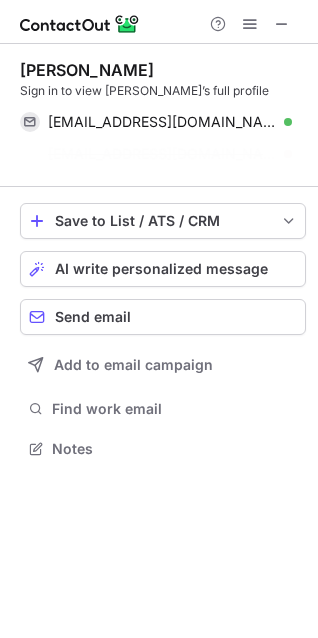 scroll, scrollTop: 403, scrollLeft: 318, axis: both 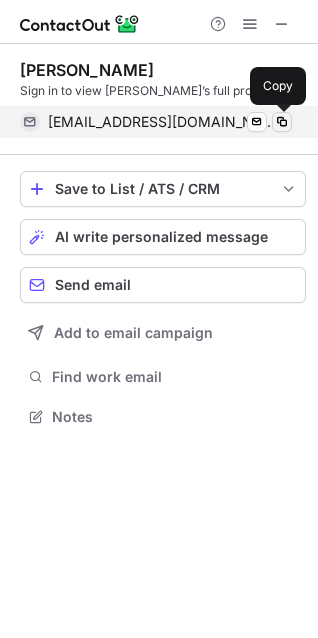 click at bounding box center [282, 122] 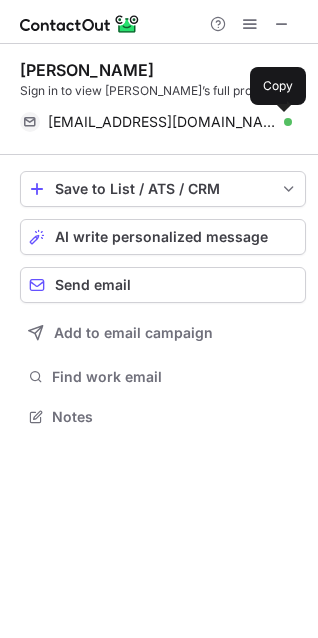 type 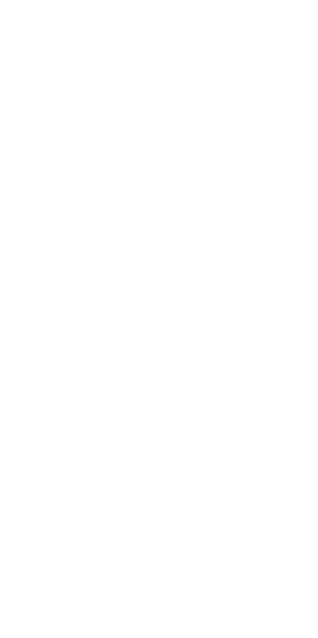 scroll, scrollTop: 0, scrollLeft: 0, axis: both 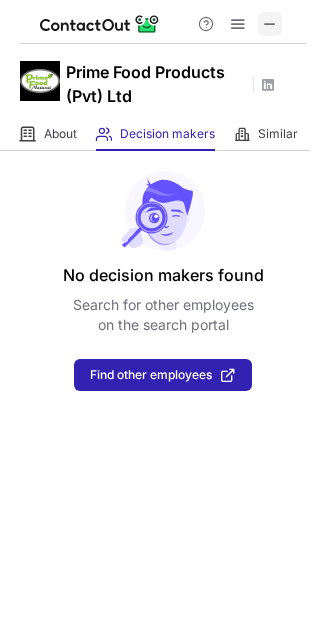 click at bounding box center (270, 24) 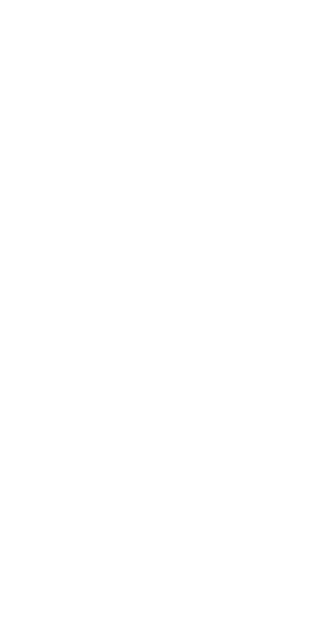 scroll, scrollTop: 0, scrollLeft: 0, axis: both 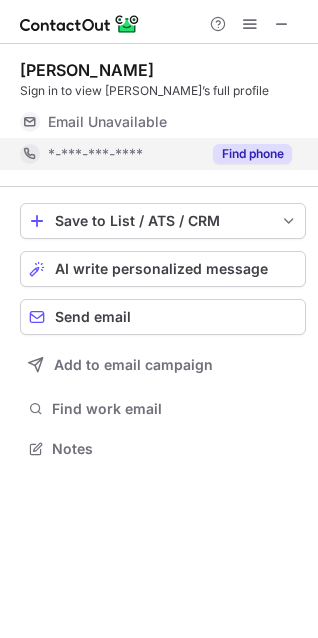 click on "Find phone" at bounding box center (252, 154) 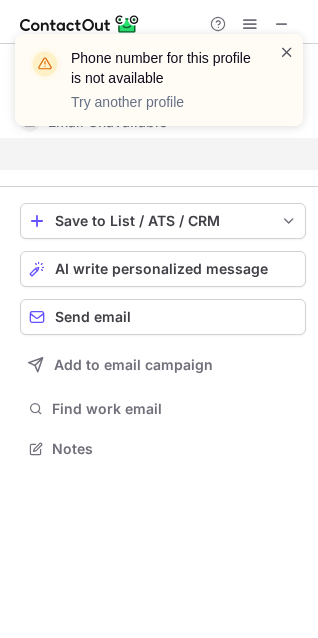 click at bounding box center (287, 52) 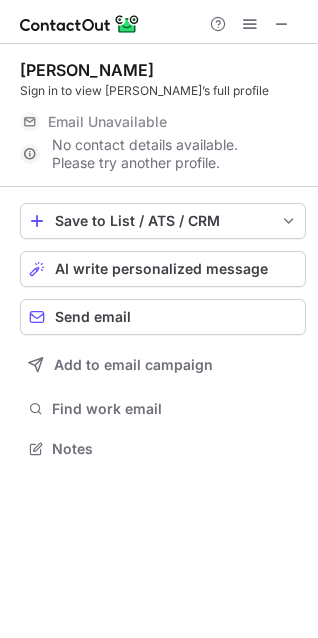 click at bounding box center [287, 52] 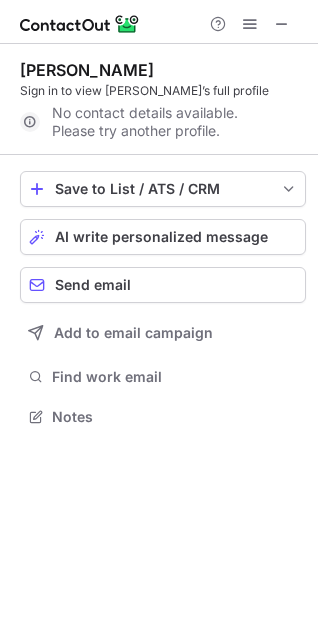 scroll, scrollTop: 403, scrollLeft: 318, axis: both 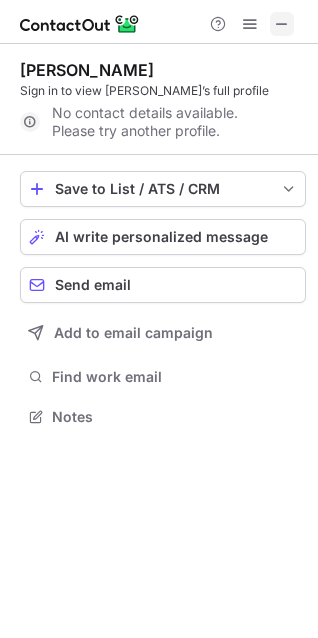click at bounding box center (282, 24) 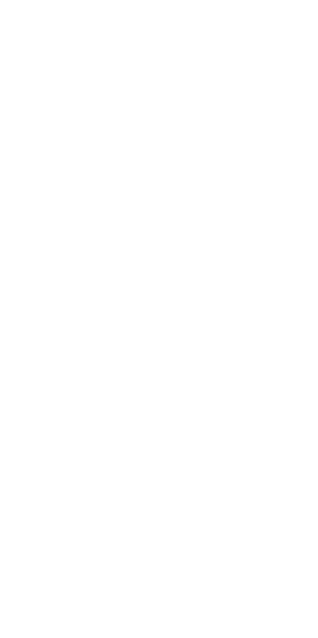 scroll, scrollTop: 0, scrollLeft: 0, axis: both 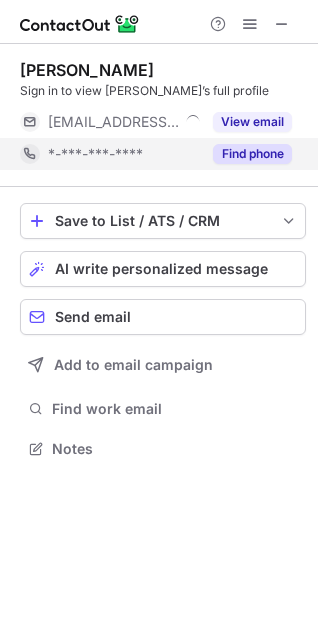 click on "Find phone" at bounding box center (252, 154) 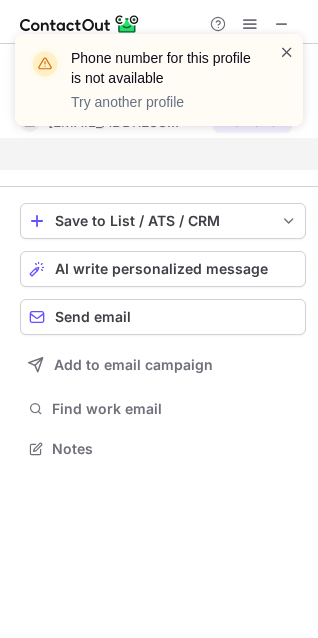 click at bounding box center [287, 52] 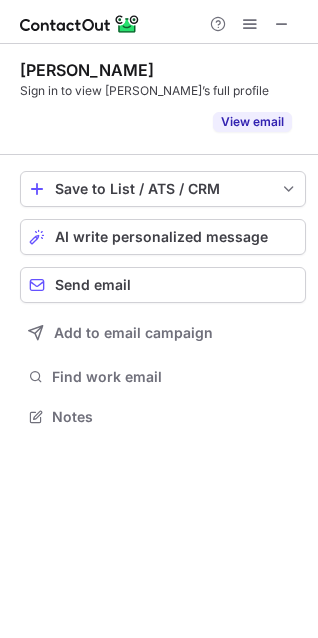 scroll, scrollTop: 371, scrollLeft: 318, axis: both 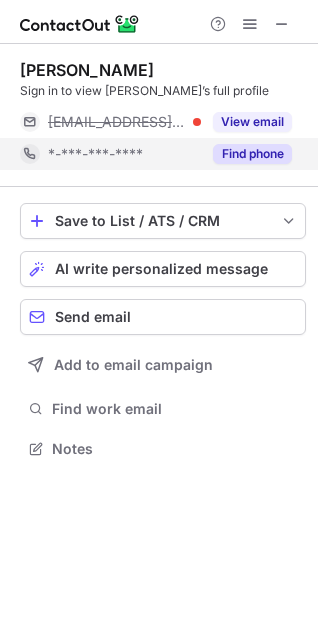 click on "Find phone" at bounding box center [252, 154] 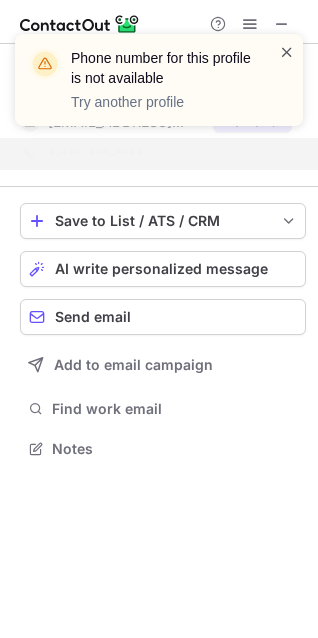 click at bounding box center [287, 52] 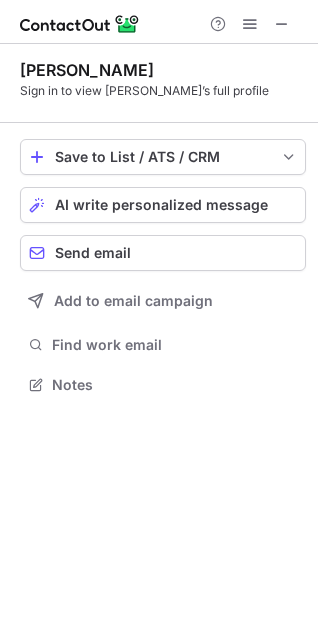 scroll, scrollTop: 371, scrollLeft: 318, axis: both 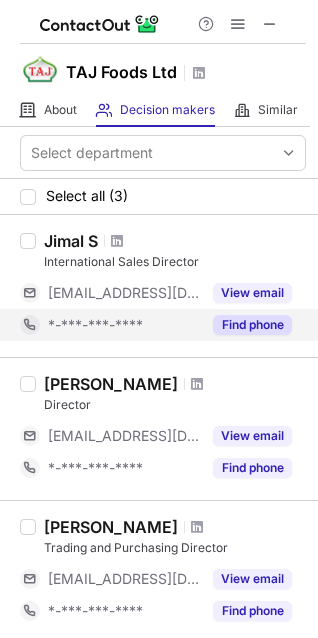 click on "Find phone" at bounding box center (252, 325) 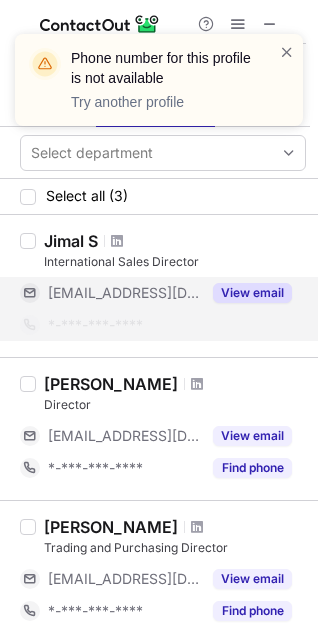 click on "View email" at bounding box center [246, 293] 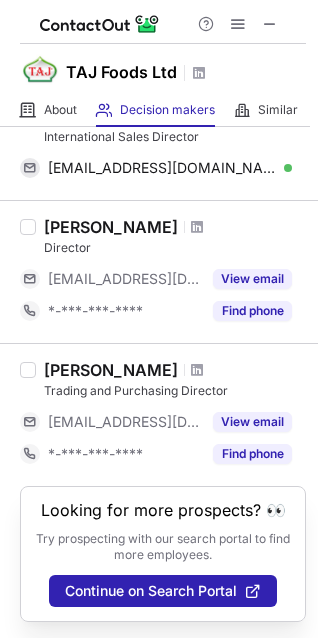 scroll, scrollTop: 44, scrollLeft: 0, axis: vertical 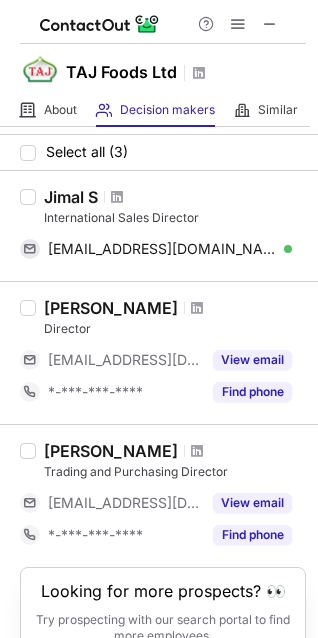 drag, startPoint x: 34, startPoint y: 14, endPoint x: 12, endPoint y: -3, distance: 27.802877 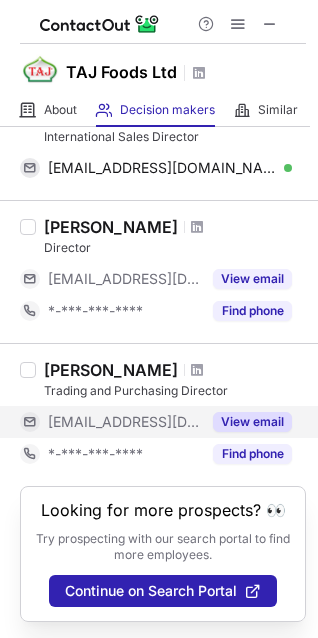 scroll, scrollTop: 144, scrollLeft: 0, axis: vertical 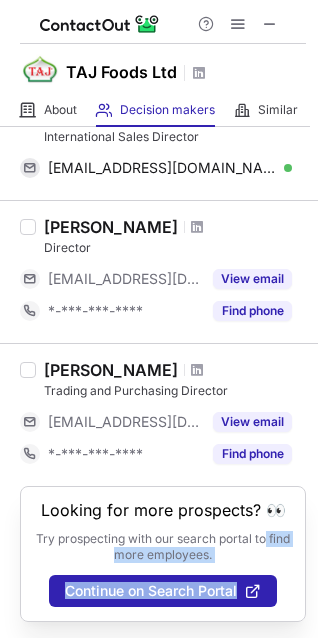 drag, startPoint x: 257, startPoint y: 571, endPoint x: 274, endPoint y: 531, distance: 43.462627 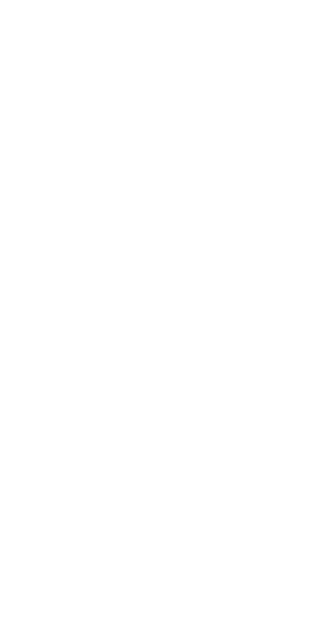 scroll, scrollTop: 0, scrollLeft: 0, axis: both 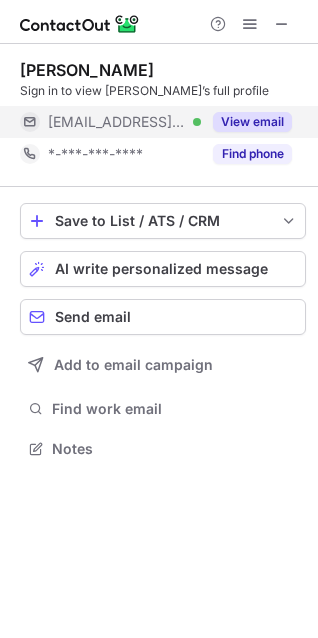 click on "View email" at bounding box center [252, 122] 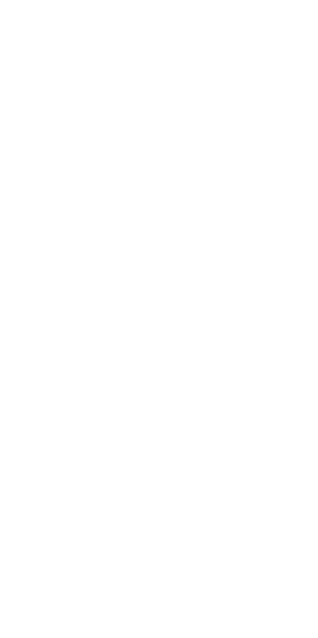 scroll, scrollTop: 0, scrollLeft: 0, axis: both 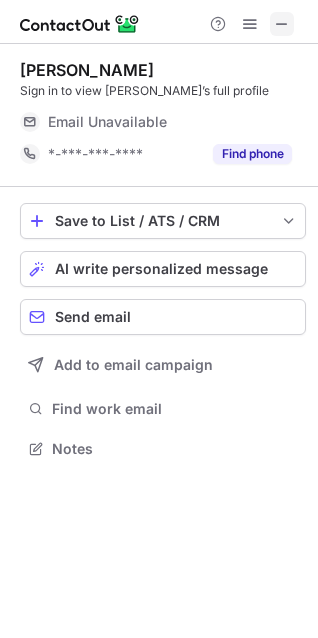 click at bounding box center (282, 24) 